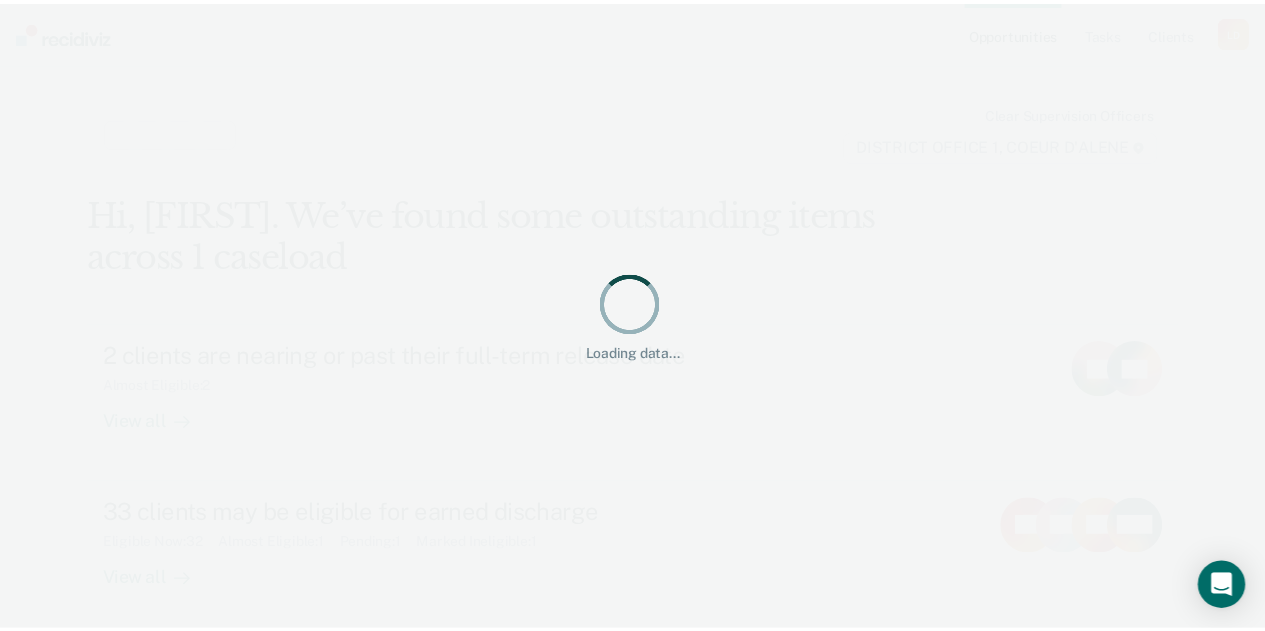 scroll, scrollTop: 0, scrollLeft: 0, axis: both 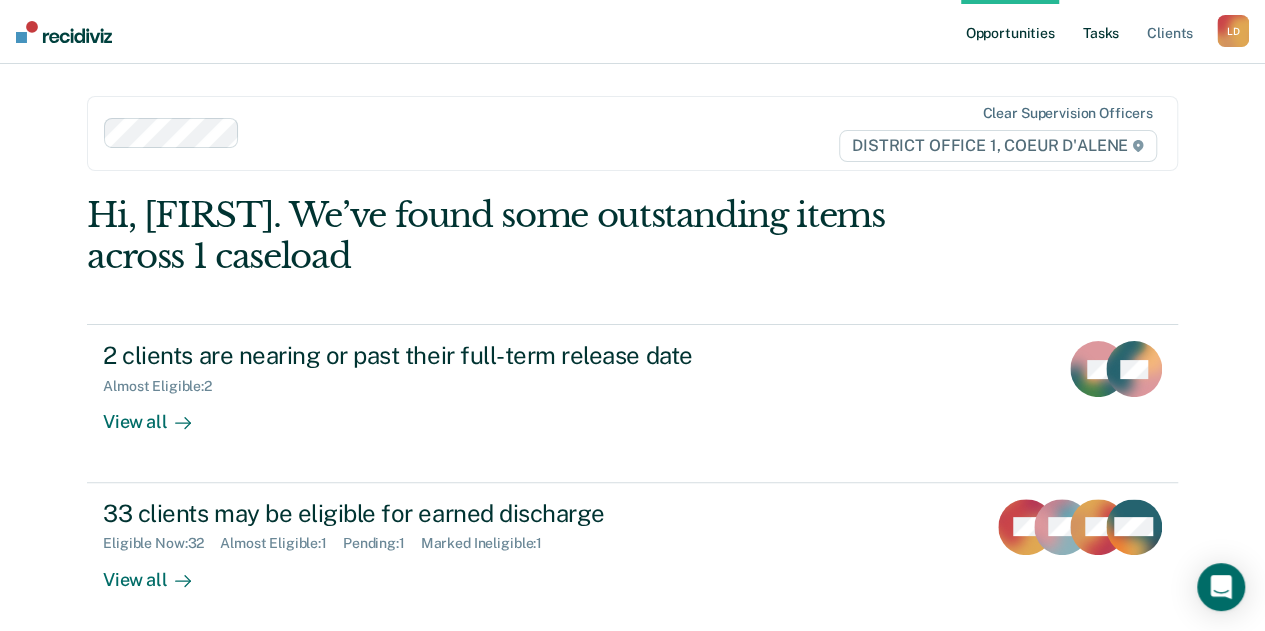 click on "Tasks" at bounding box center [1101, 32] 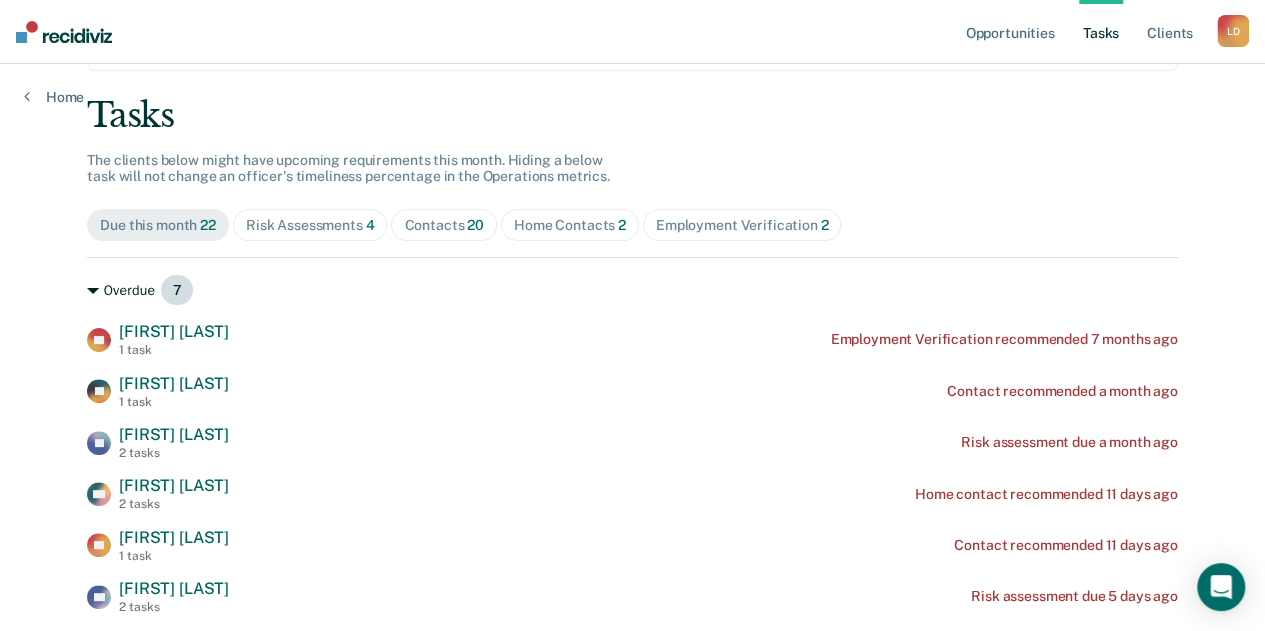 scroll, scrollTop: 200, scrollLeft: 0, axis: vertical 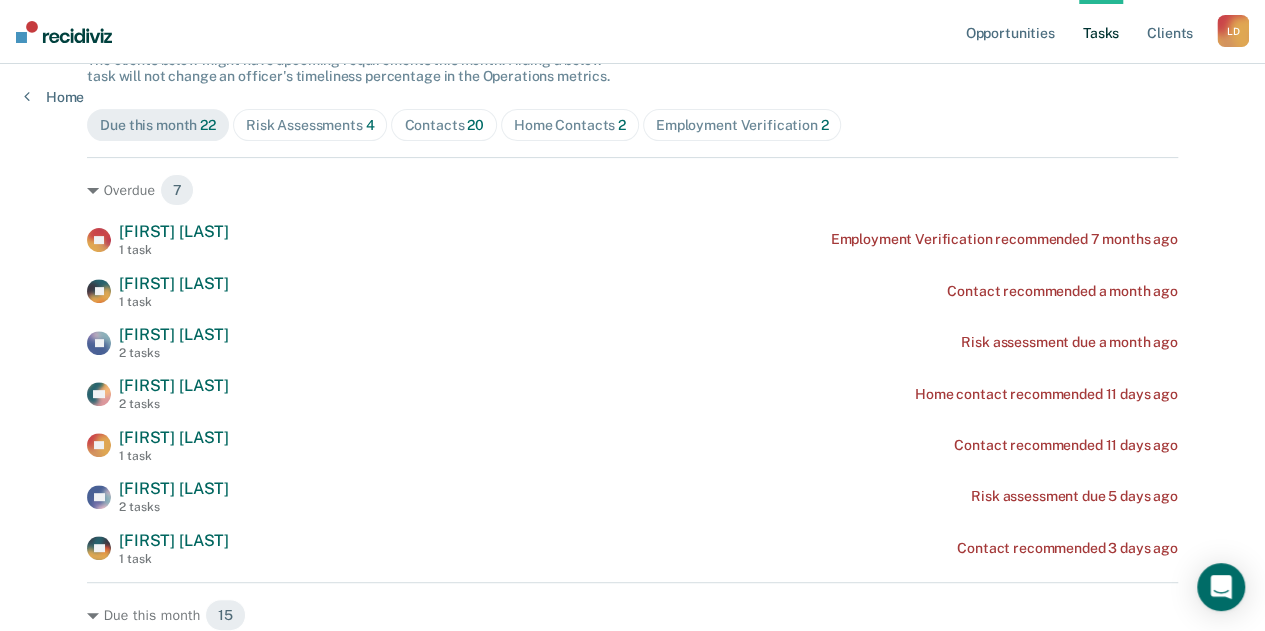 click on "[FIRST] [LAST] [FIRST] [LAST] 1 task Employment Verification recommended 7 months ago [FIRST] [LAST] 1 task Contact recommended a month ago [FIRST] [LAST] 2 tasks Risk assessment due a month ago [FIRST] [LAST] 2 tasks Home contact recommended 11 days ago [FIRST] [LAST] 1 task Contact recommended 11 days ago [FIRST] [LAST] 2 tasks Risk assessment due 5 days ago [FIRST] [LAST] 1 task Contact recommended 3 days ago" at bounding box center [632, 394] 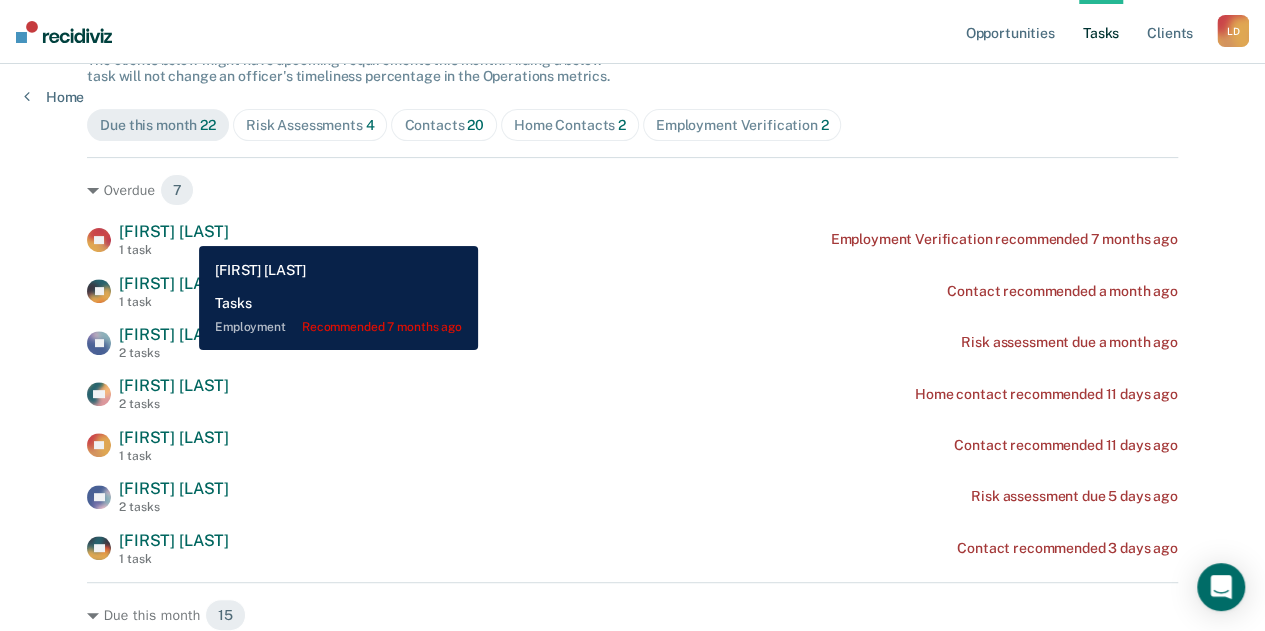 click on "[FIRST] [LAST]" at bounding box center [174, 231] 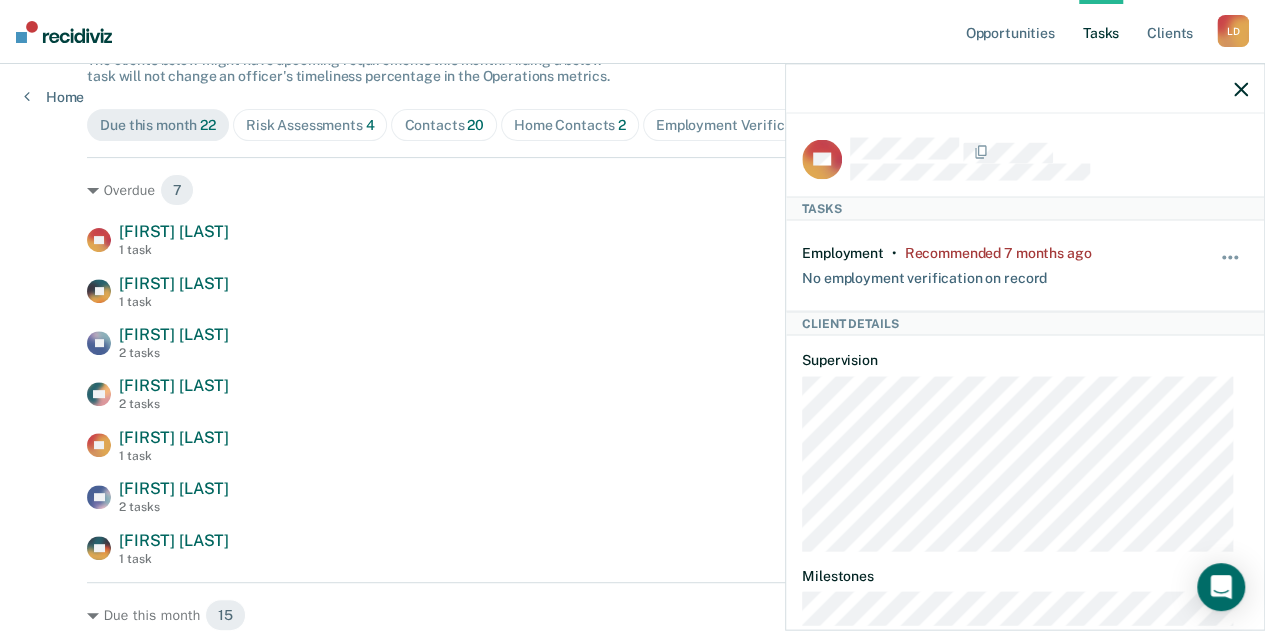 click at bounding box center [1241, 89] 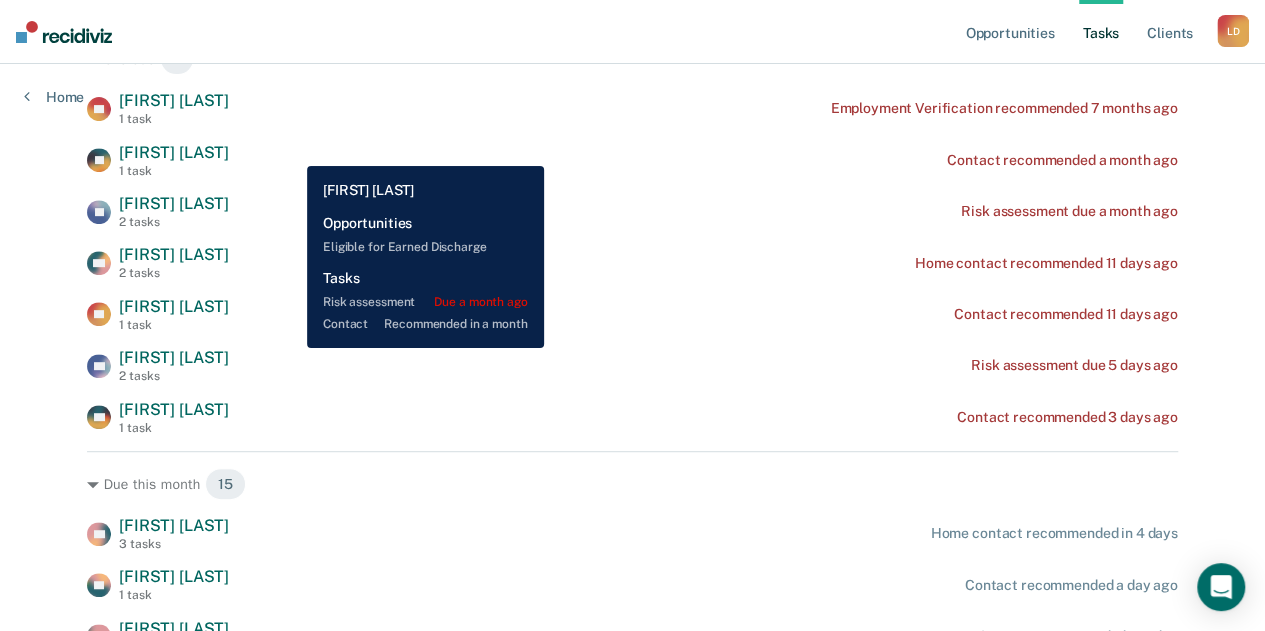 scroll, scrollTop: 300, scrollLeft: 0, axis: vertical 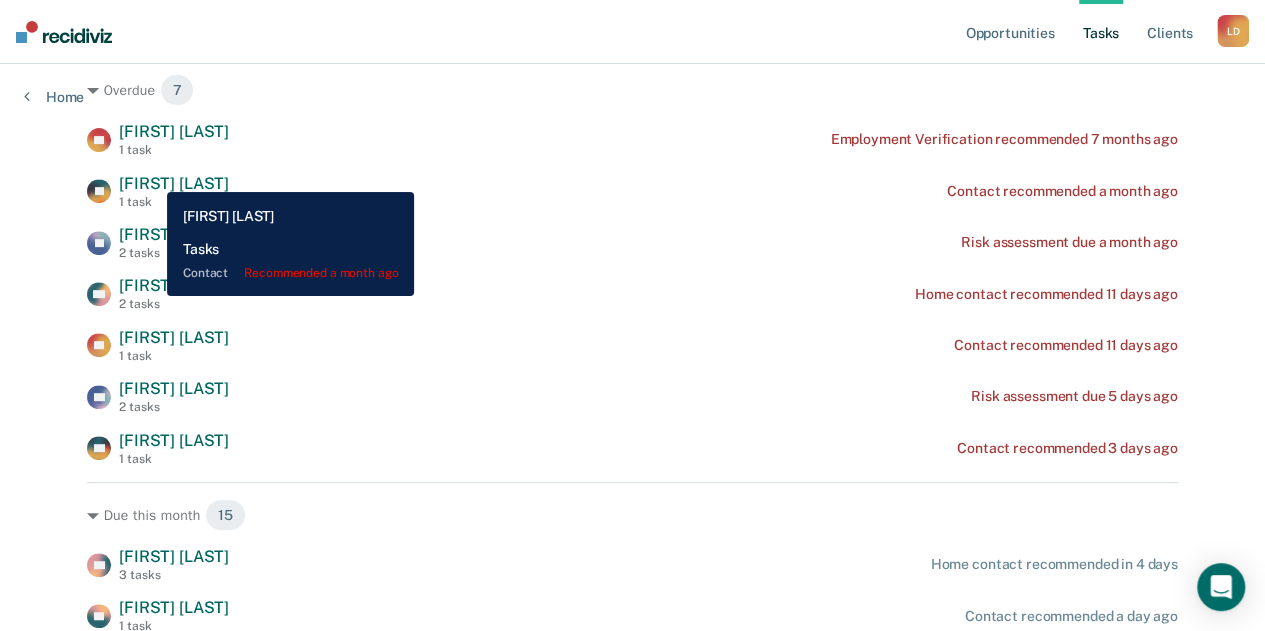 click on "[FIRST] [LAST]" at bounding box center [174, 131] 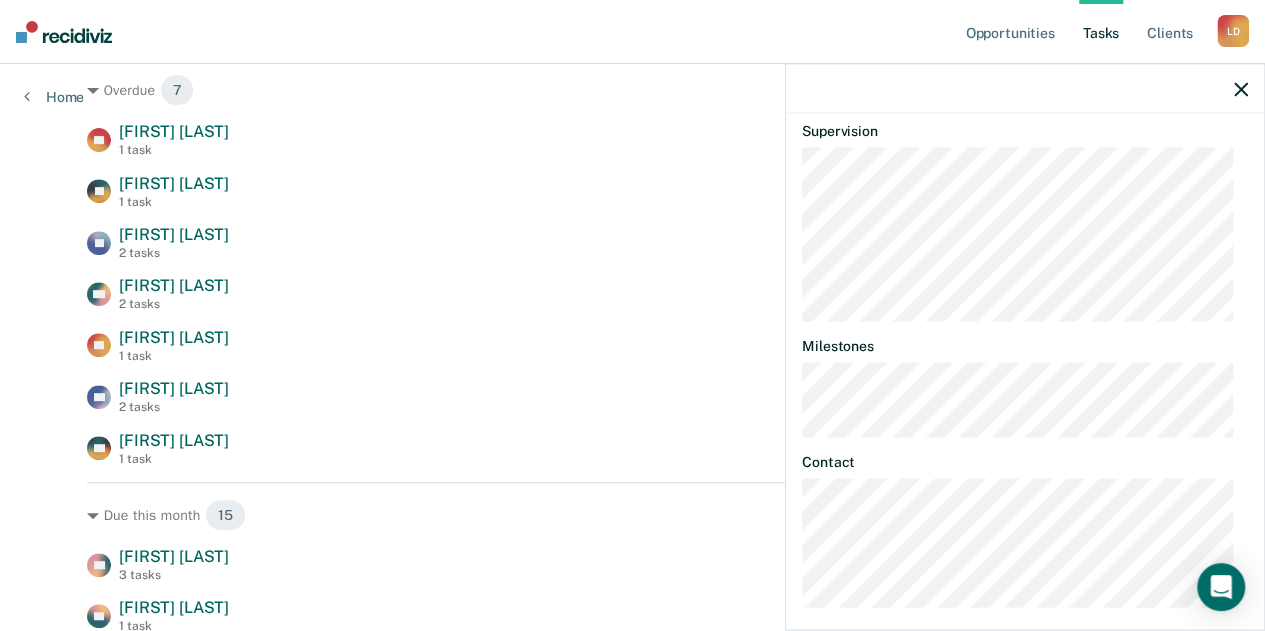 scroll, scrollTop: 262, scrollLeft: 0, axis: vertical 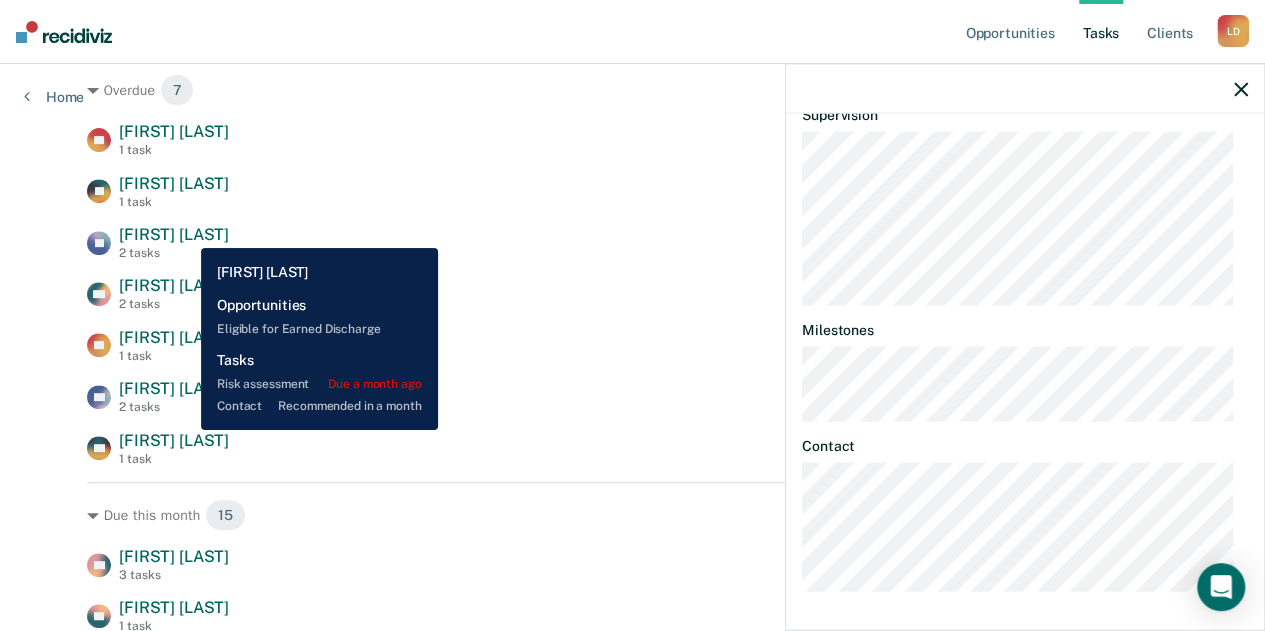 click on "[FIRST] [LAST]" at bounding box center (174, 131) 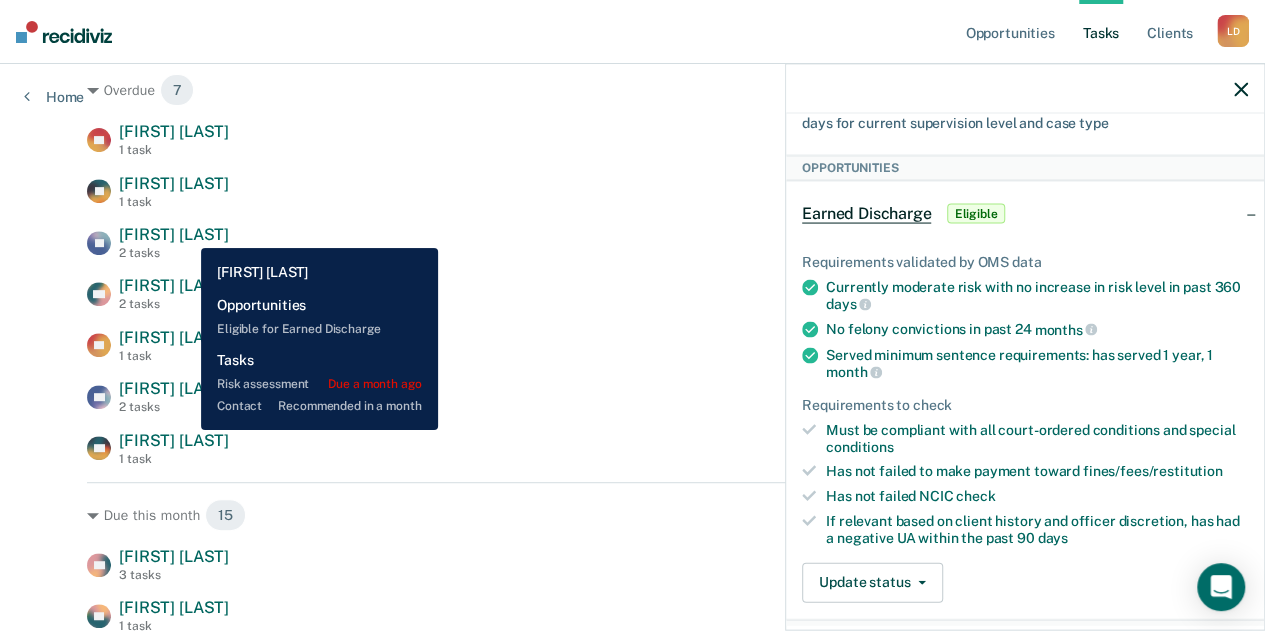 scroll, scrollTop: 752, scrollLeft: 0, axis: vertical 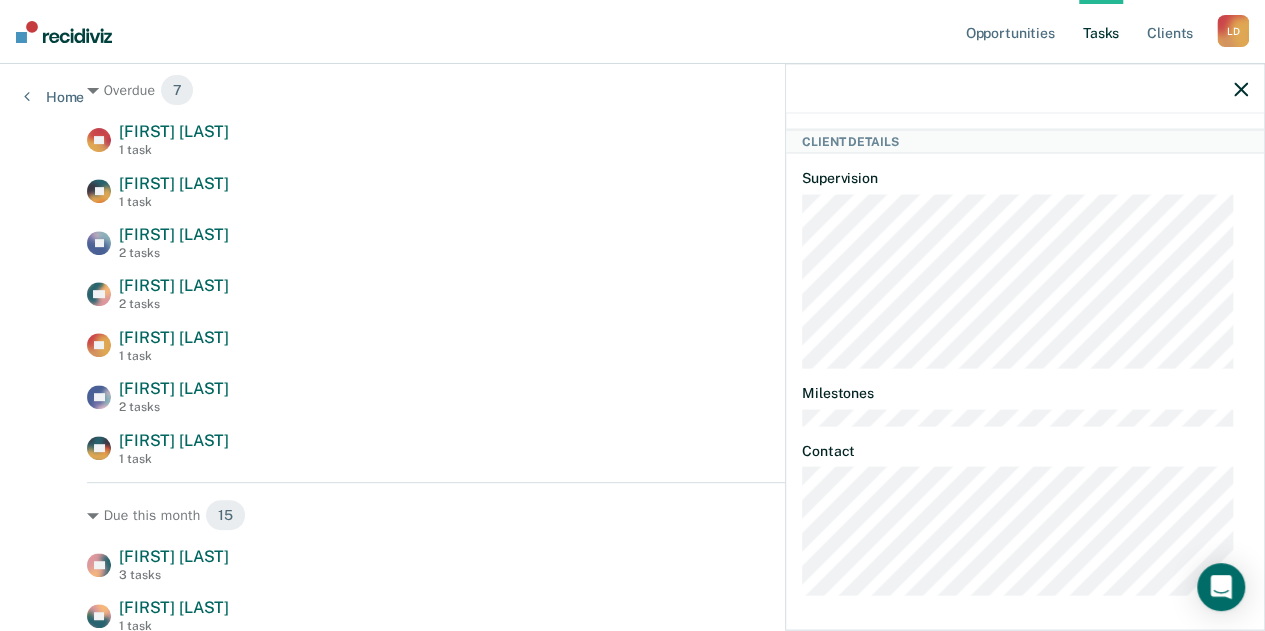 click at bounding box center (1241, 89) 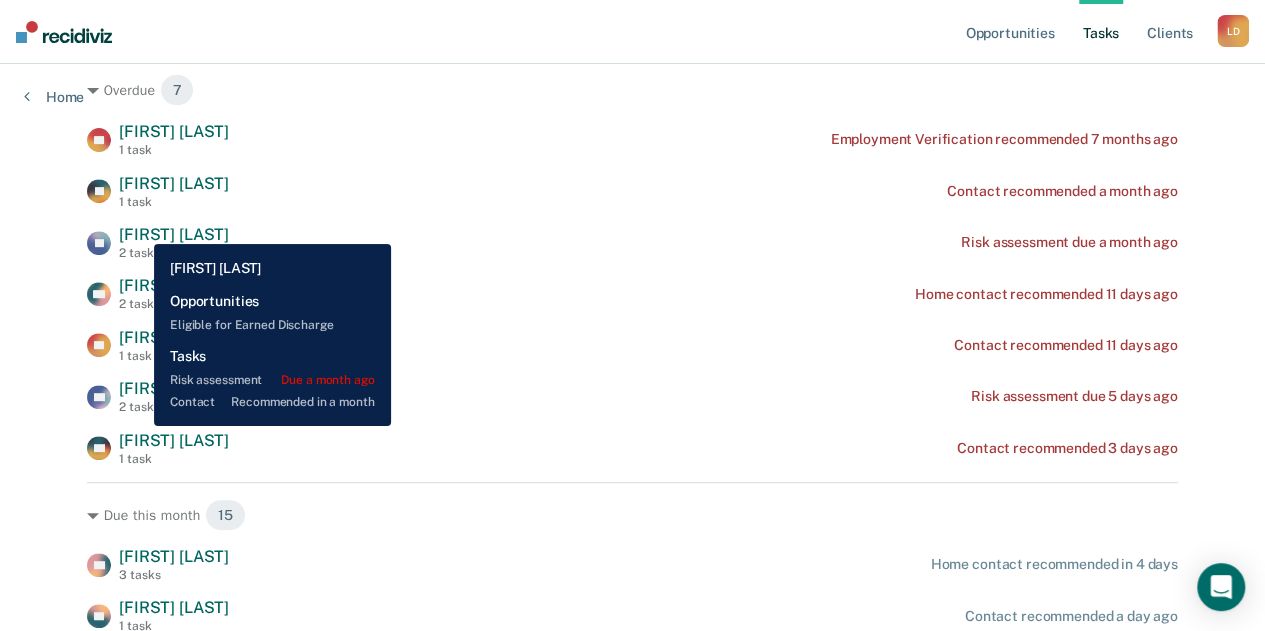 click on "[FIRST] [LAST]" at bounding box center [174, 131] 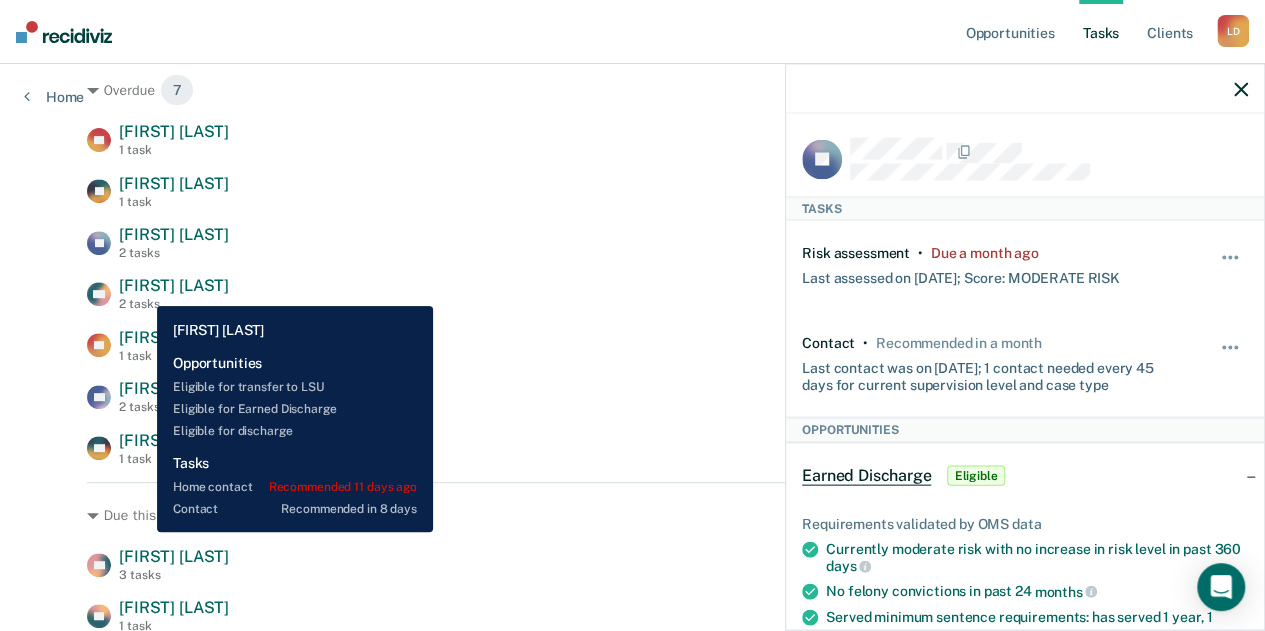 click on "[FIRST] [LAST]" at bounding box center (174, 131) 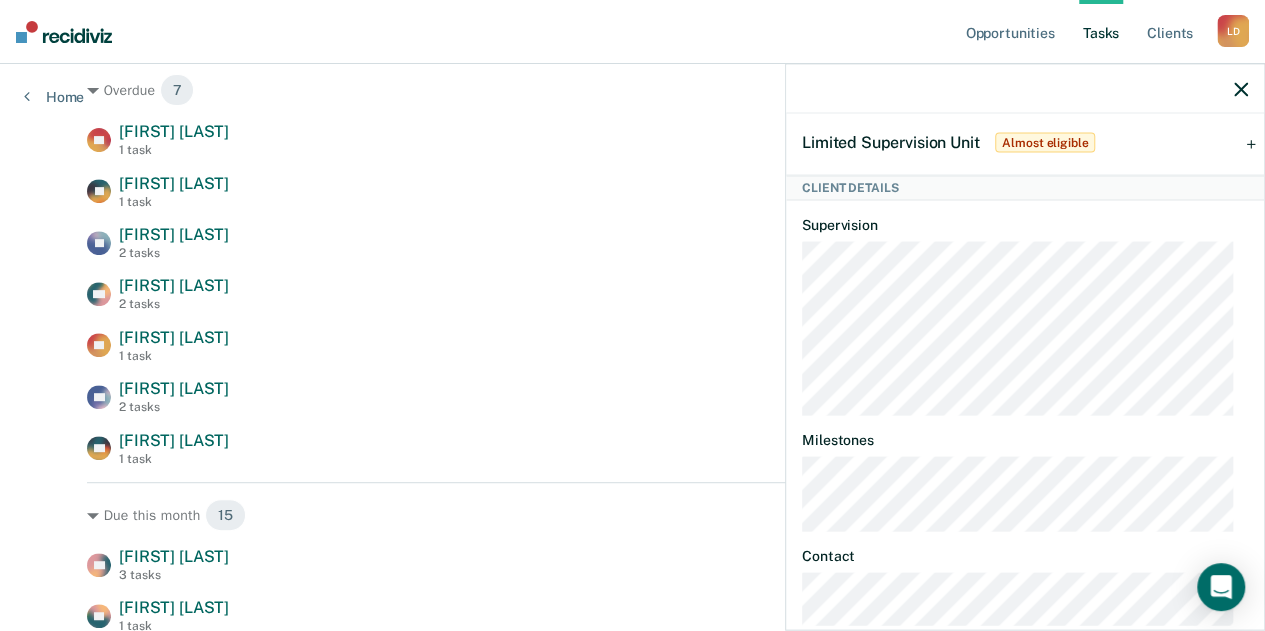 scroll, scrollTop: 974, scrollLeft: 0, axis: vertical 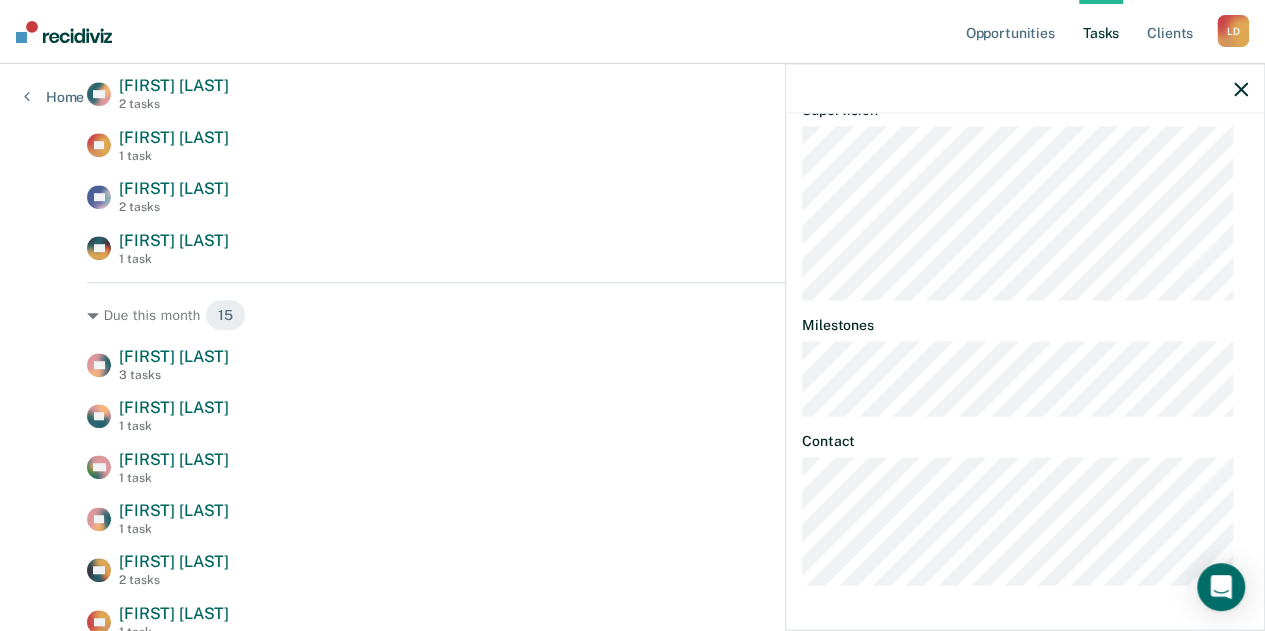 click at bounding box center [1241, 89] 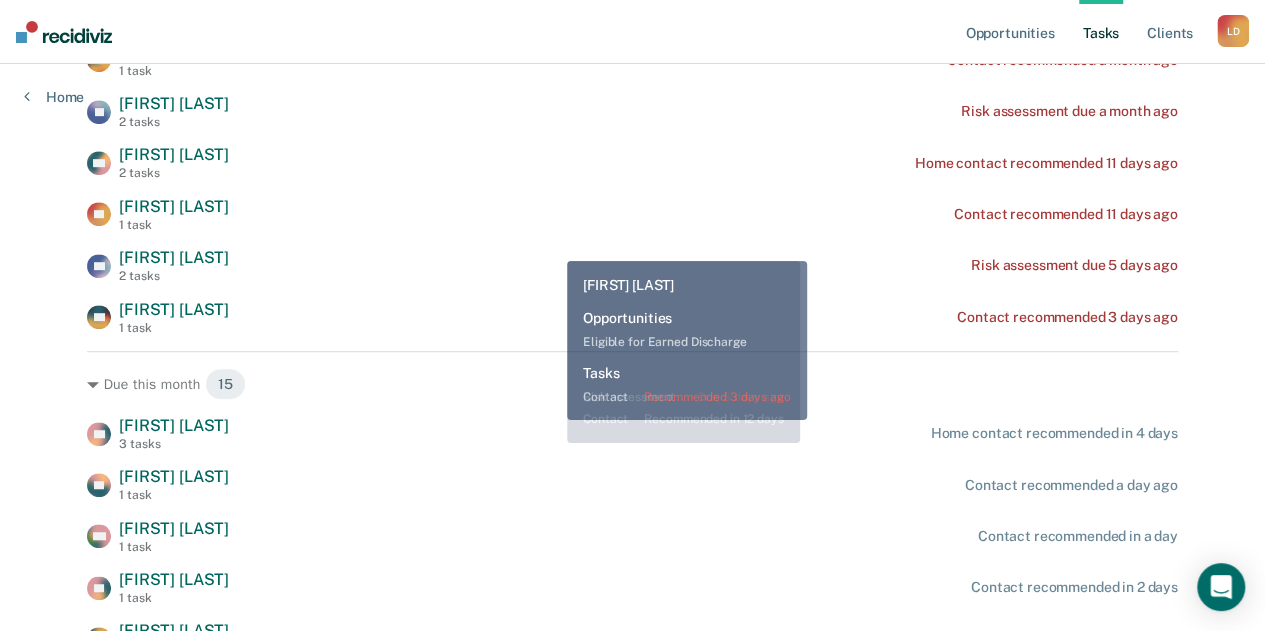 scroll, scrollTop: 400, scrollLeft: 0, axis: vertical 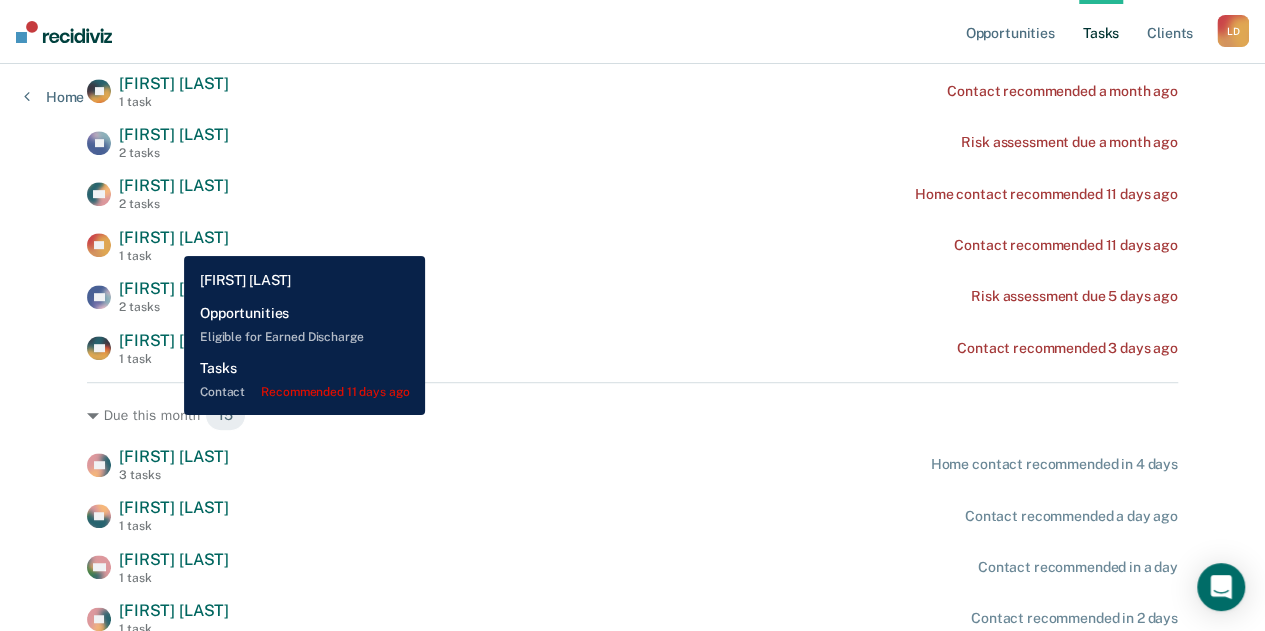 click on "[FIRST] [LAST]" at bounding box center [174, 31] 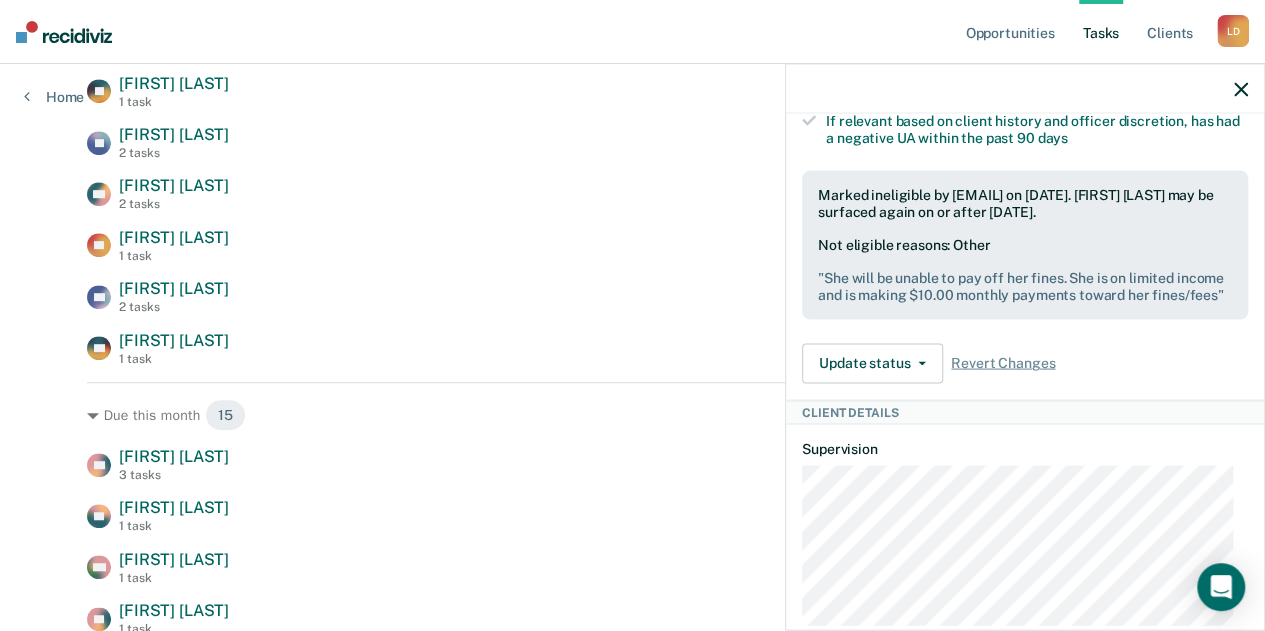 scroll, scrollTop: 860, scrollLeft: 0, axis: vertical 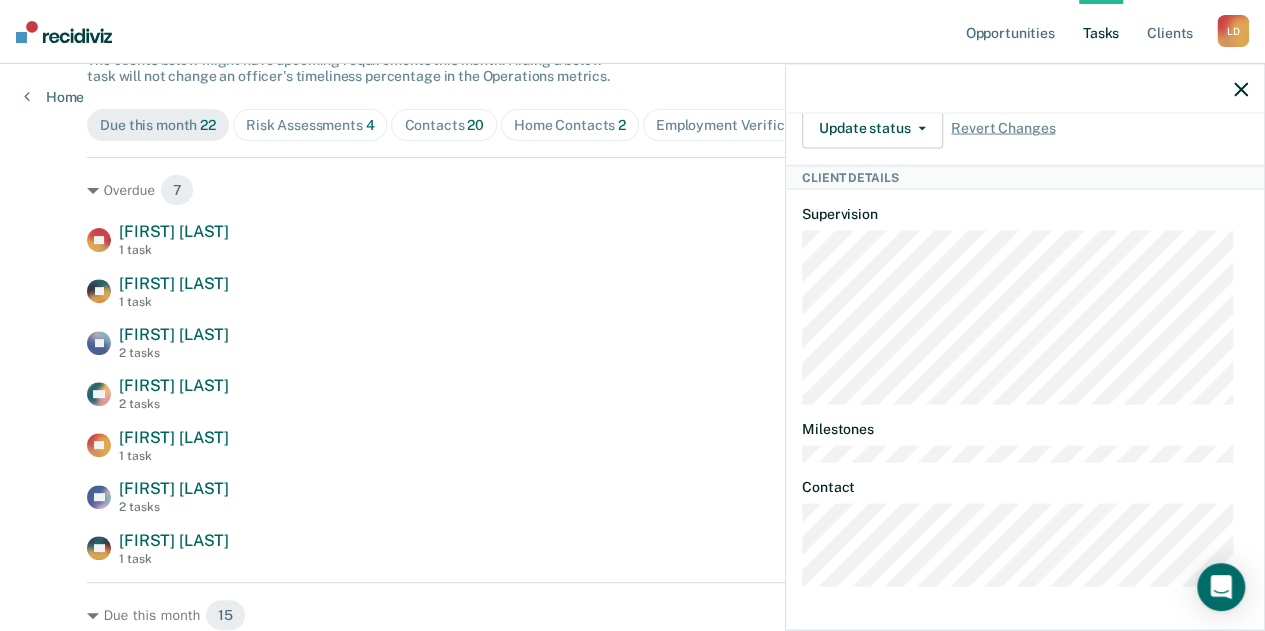 click at bounding box center (1241, 89) 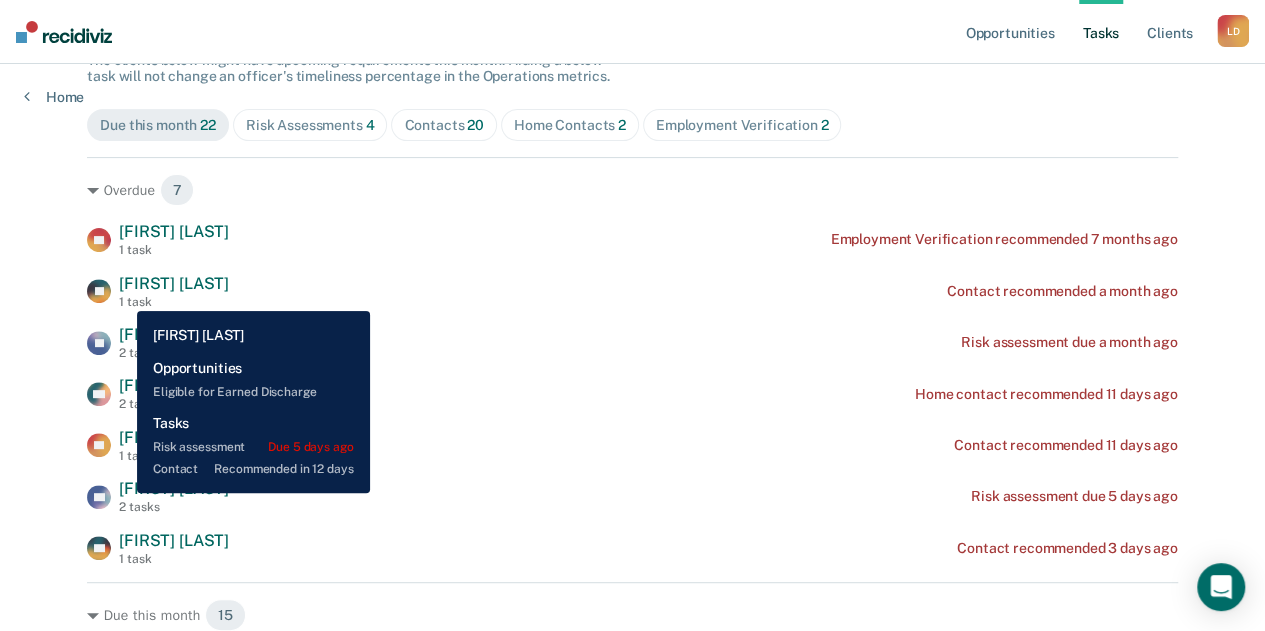 click on "[FIRST] [LAST]" at bounding box center [174, 231] 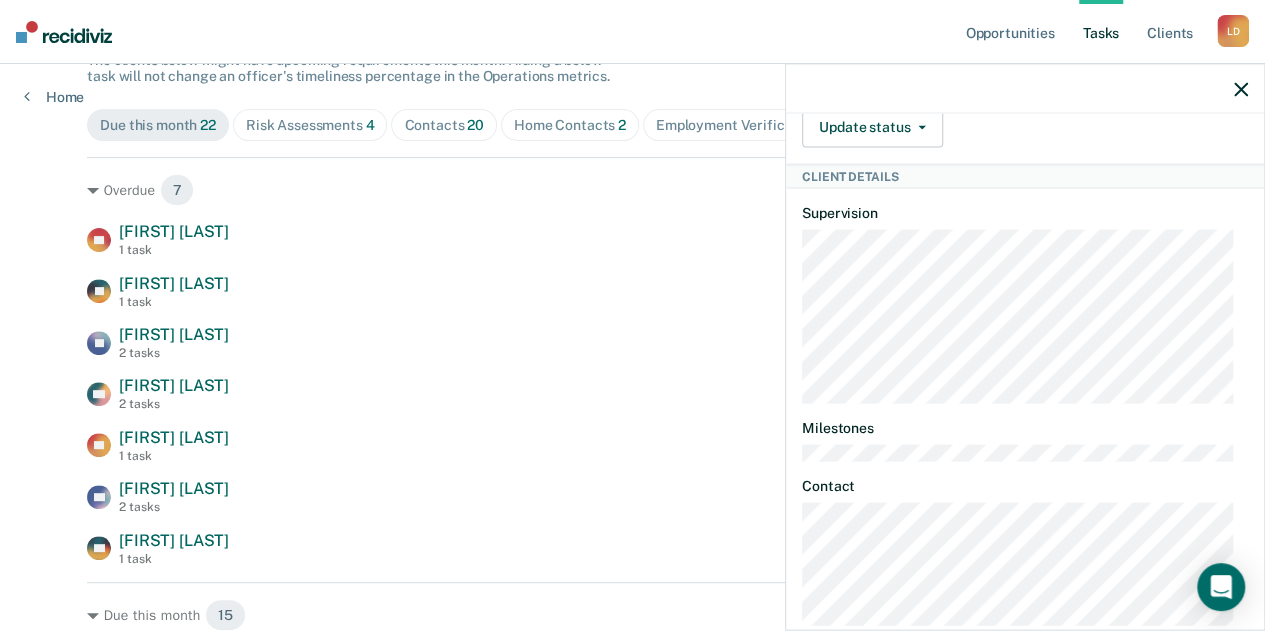 scroll, scrollTop: 736, scrollLeft: 0, axis: vertical 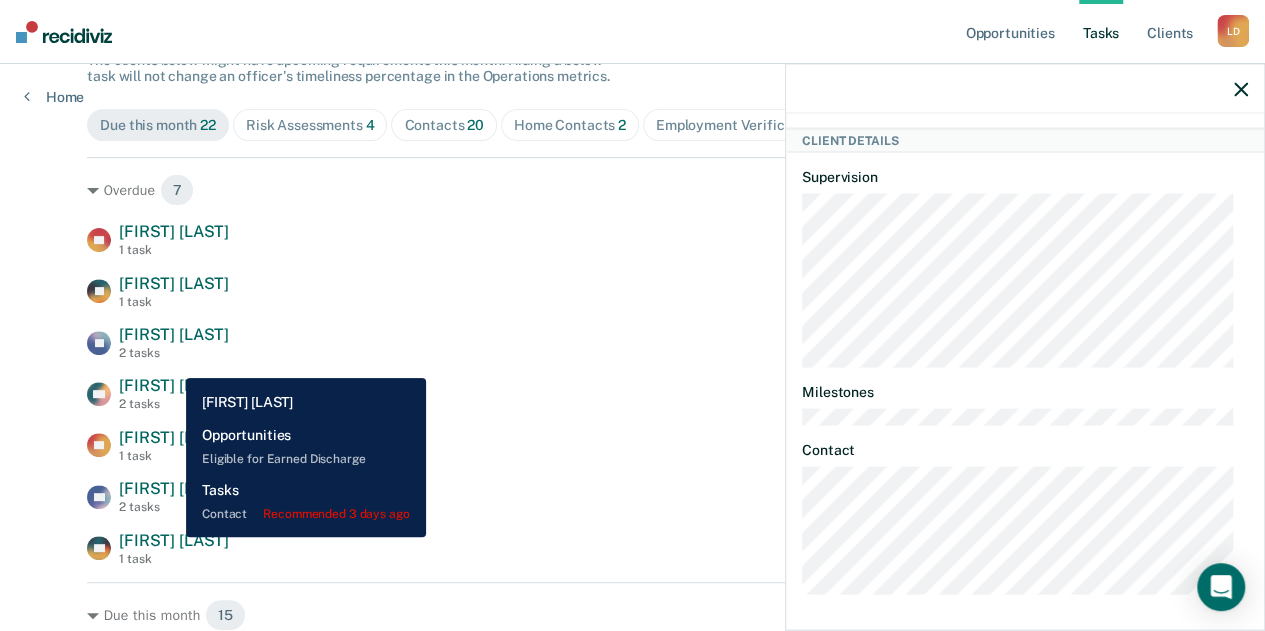 click on "[FIRST] [LAST]" at bounding box center [174, 231] 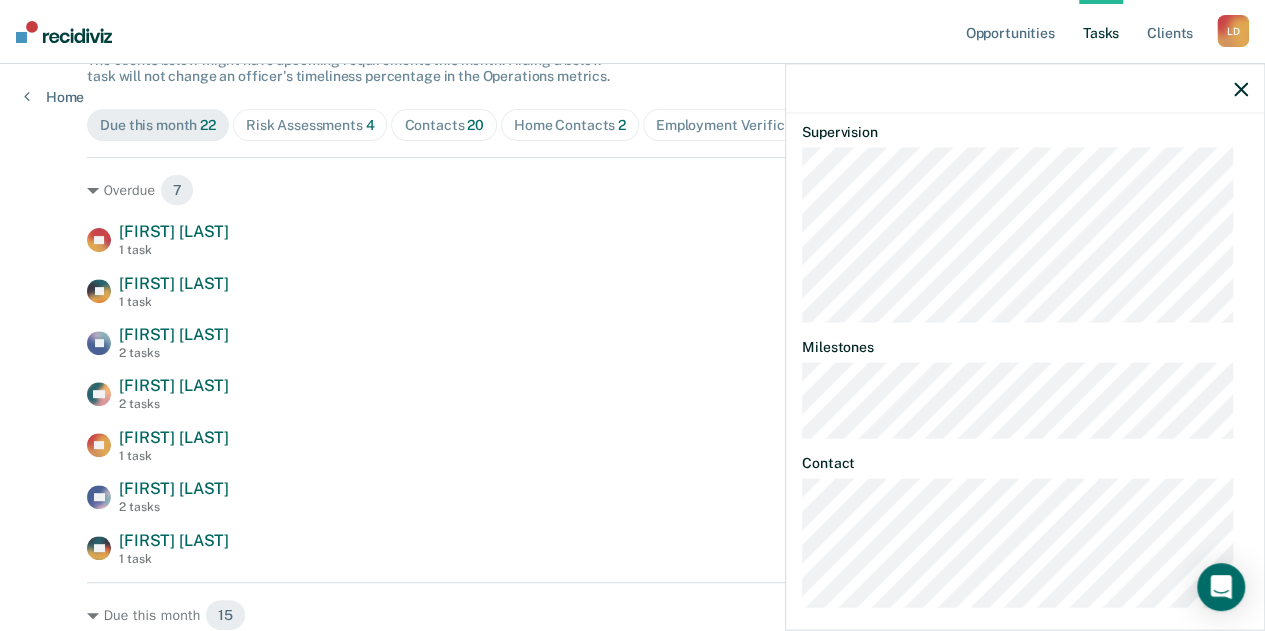 scroll, scrollTop: 704, scrollLeft: 0, axis: vertical 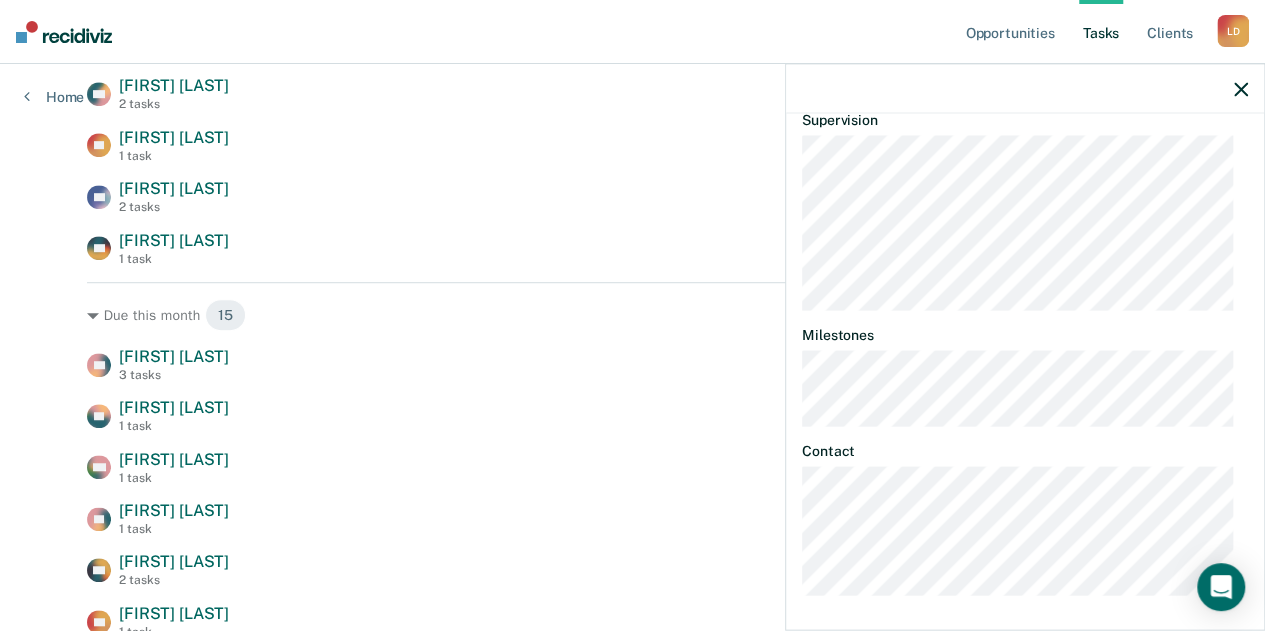 click at bounding box center (1241, 89) 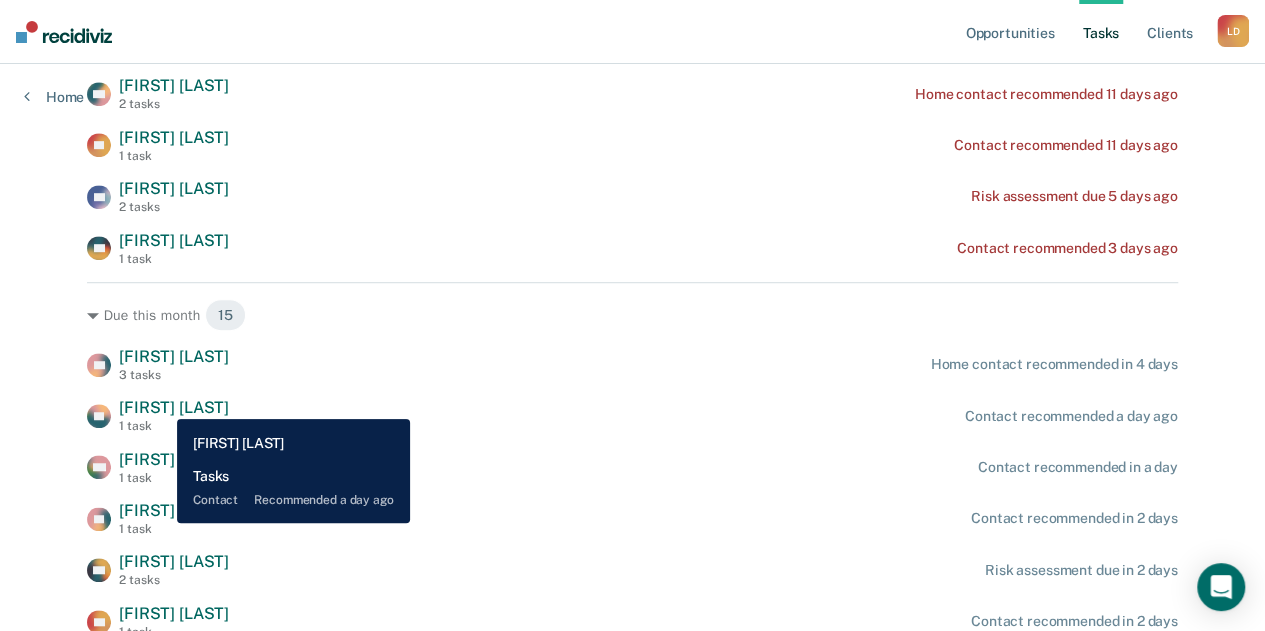 click on "[FIRST] [LAST]" at bounding box center (174, 356) 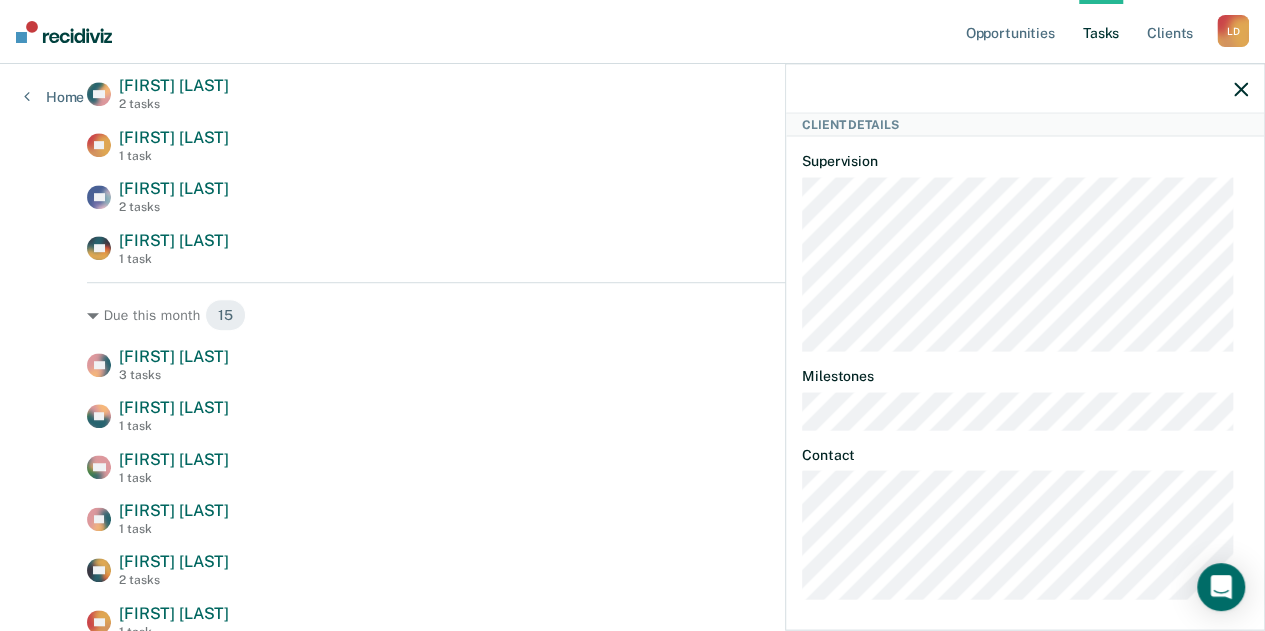 scroll, scrollTop: 224, scrollLeft: 0, axis: vertical 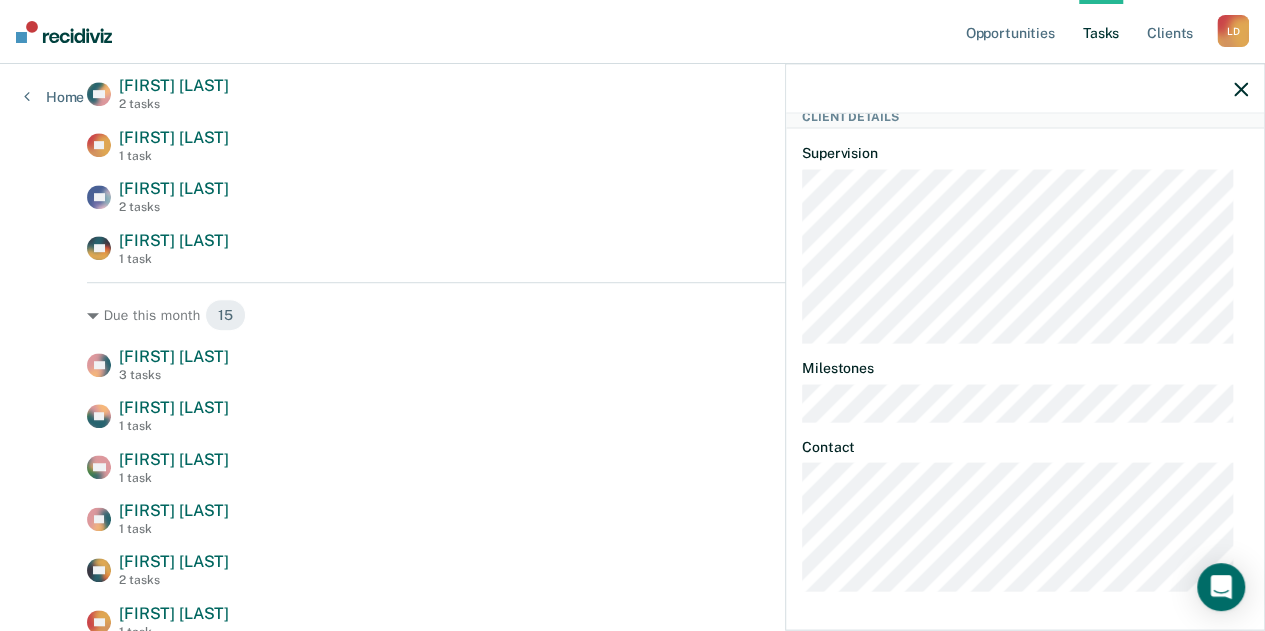 click at bounding box center [1241, 89] 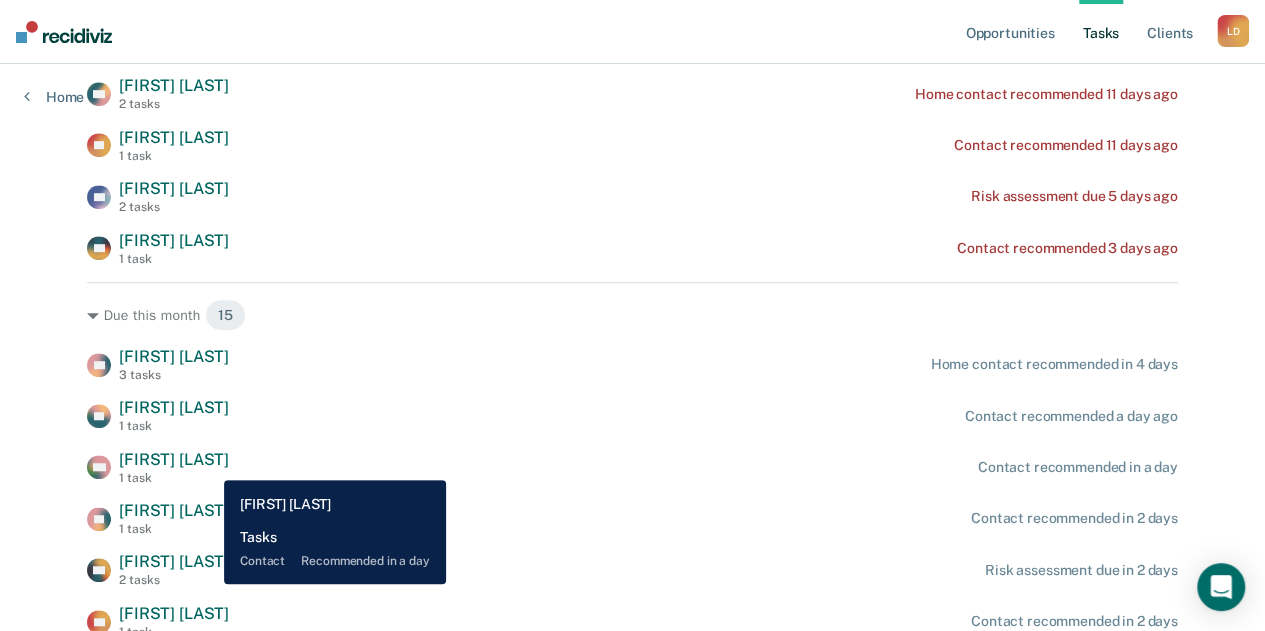 click on "[FIRST] [LAST]" at bounding box center [174, 356] 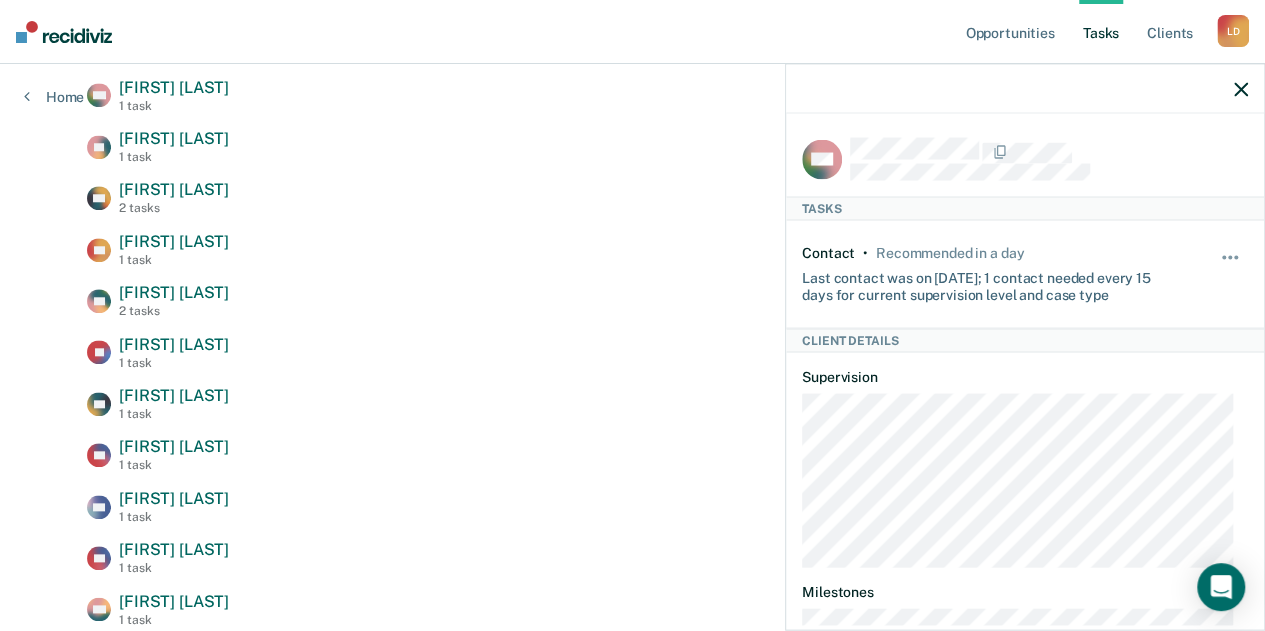 scroll, scrollTop: 900, scrollLeft: 0, axis: vertical 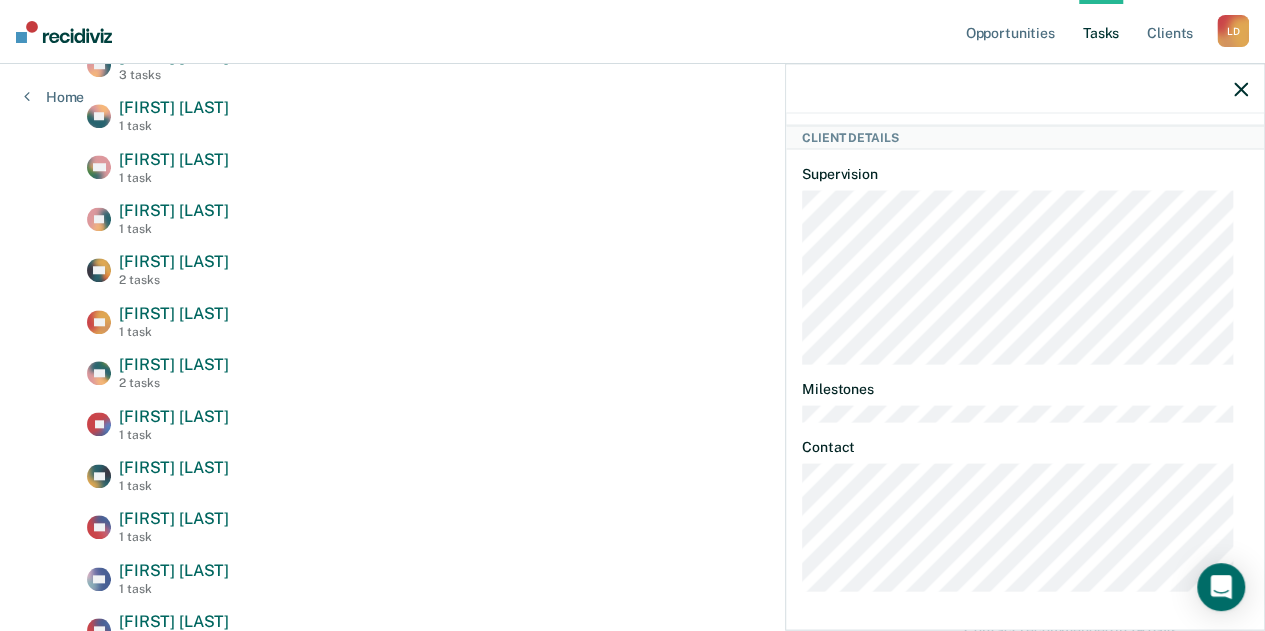 click at bounding box center (1241, 89) 